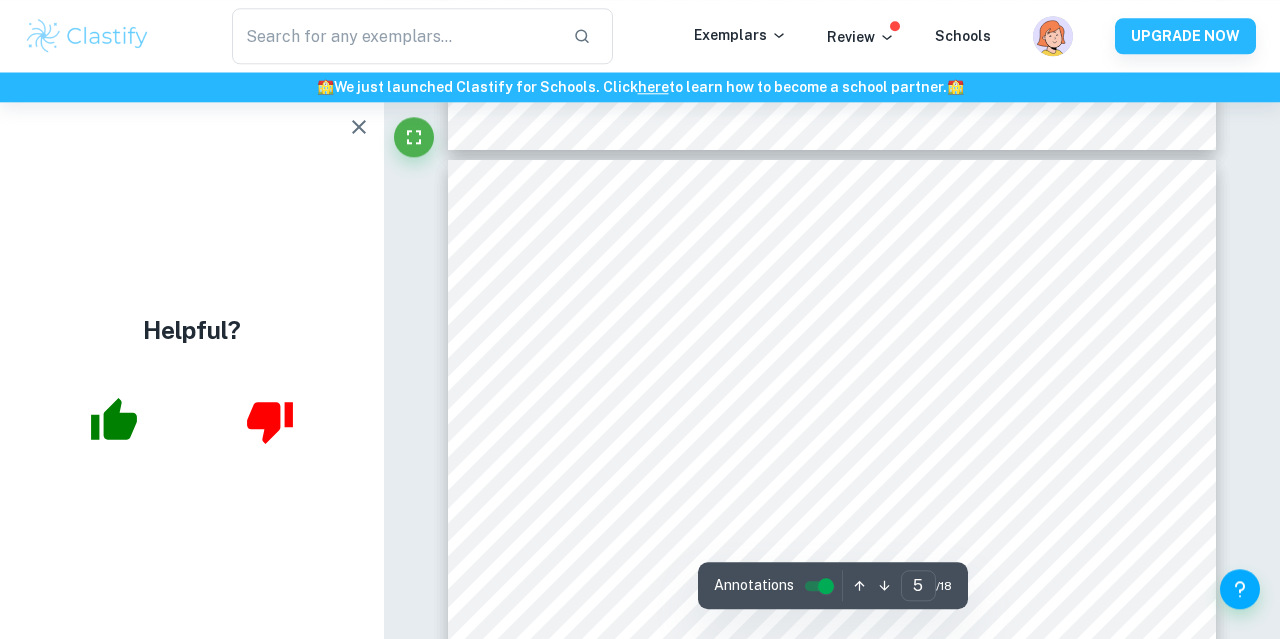 scroll, scrollTop: 4588, scrollLeft: 0, axis: vertical 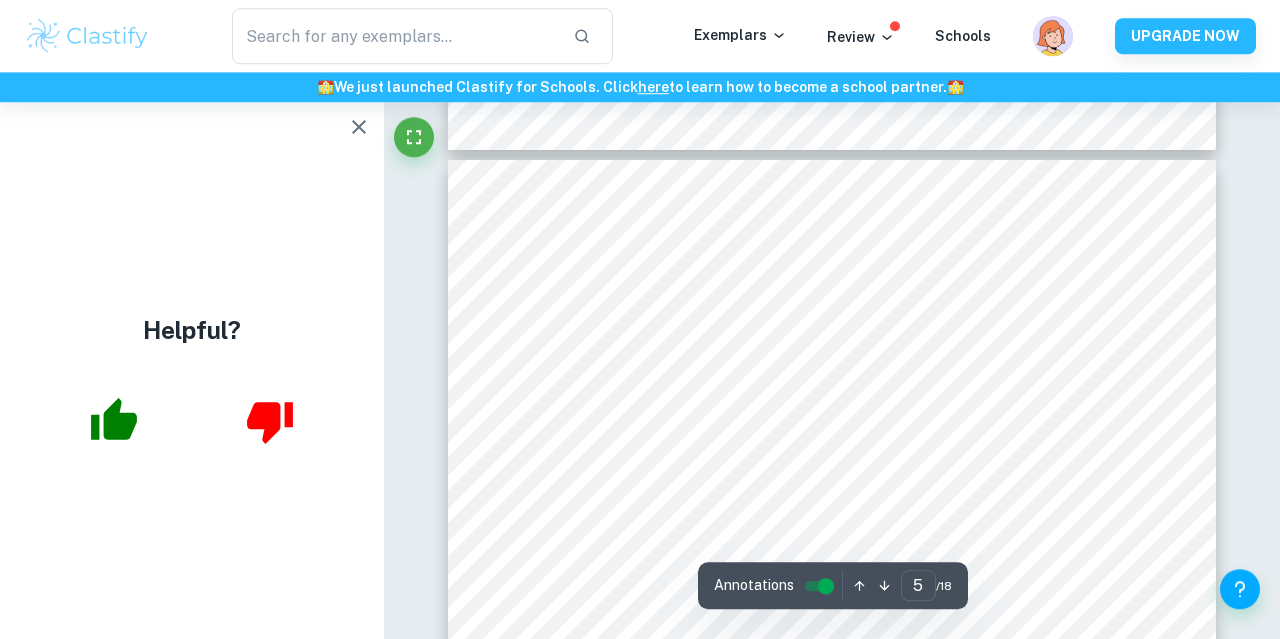 click 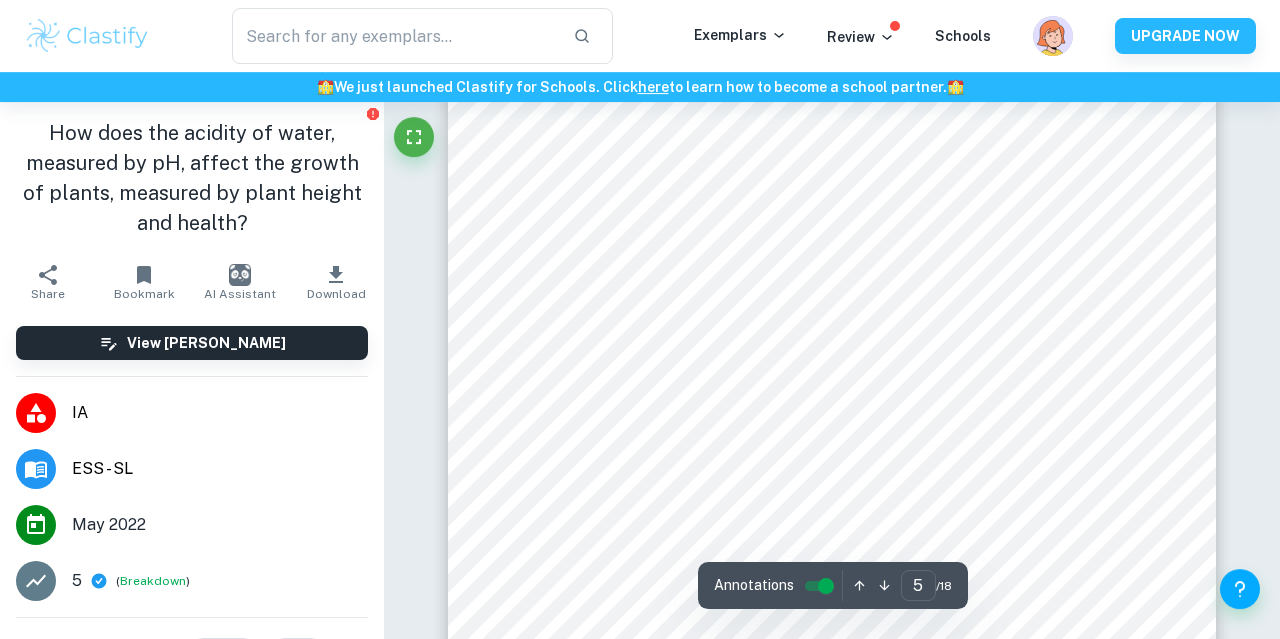 scroll, scrollTop: 4668, scrollLeft: 0, axis: vertical 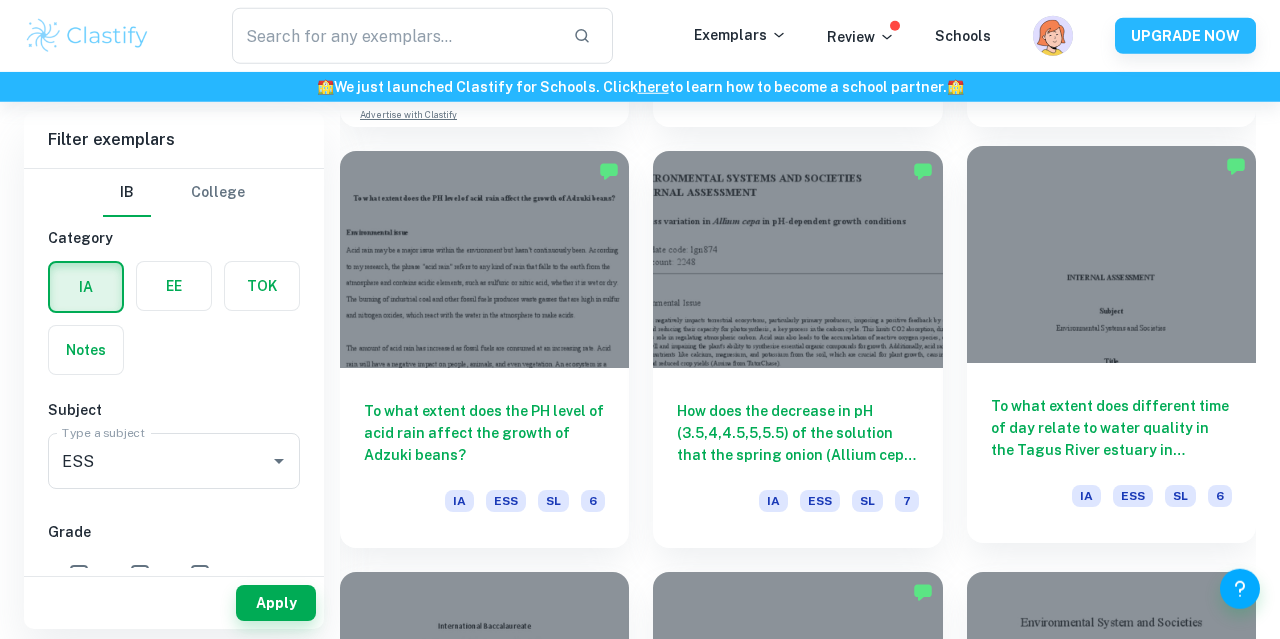 click on "To what extent does different time of day relate to water quality in the Tagus River
estuary in [GEOGRAPHIC_DATA], [GEOGRAPHIC_DATA]? IA ESS SL 6" at bounding box center (1111, 453) 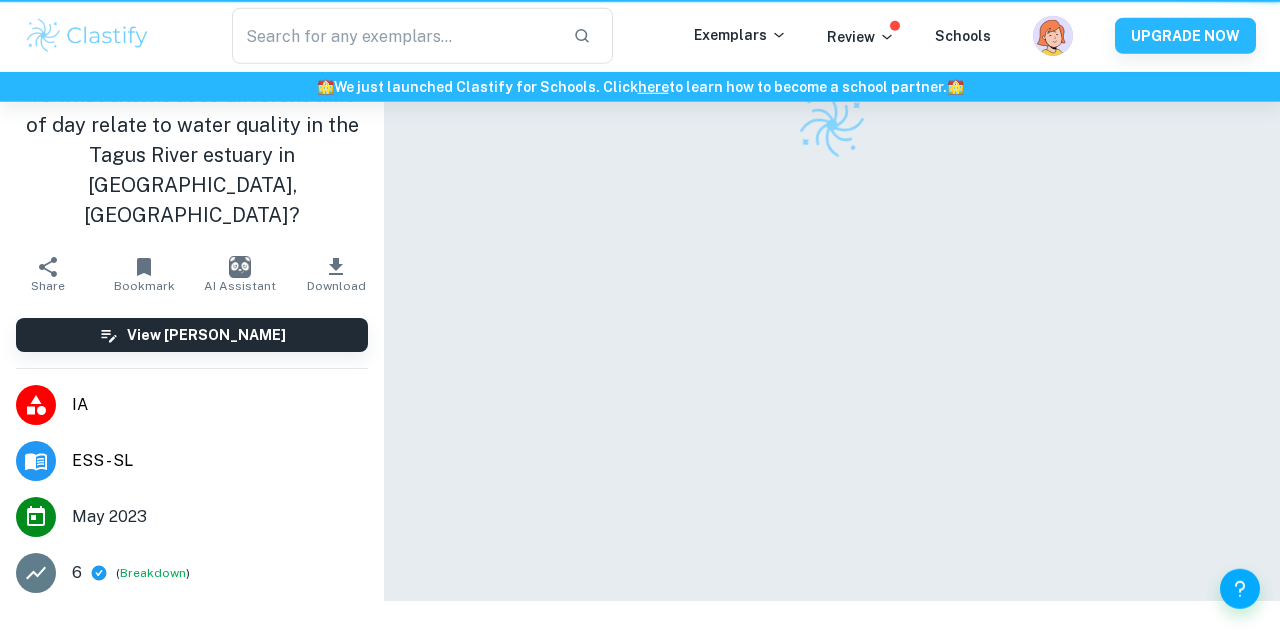 scroll, scrollTop: 0, scrollLeft: 0, axis: both 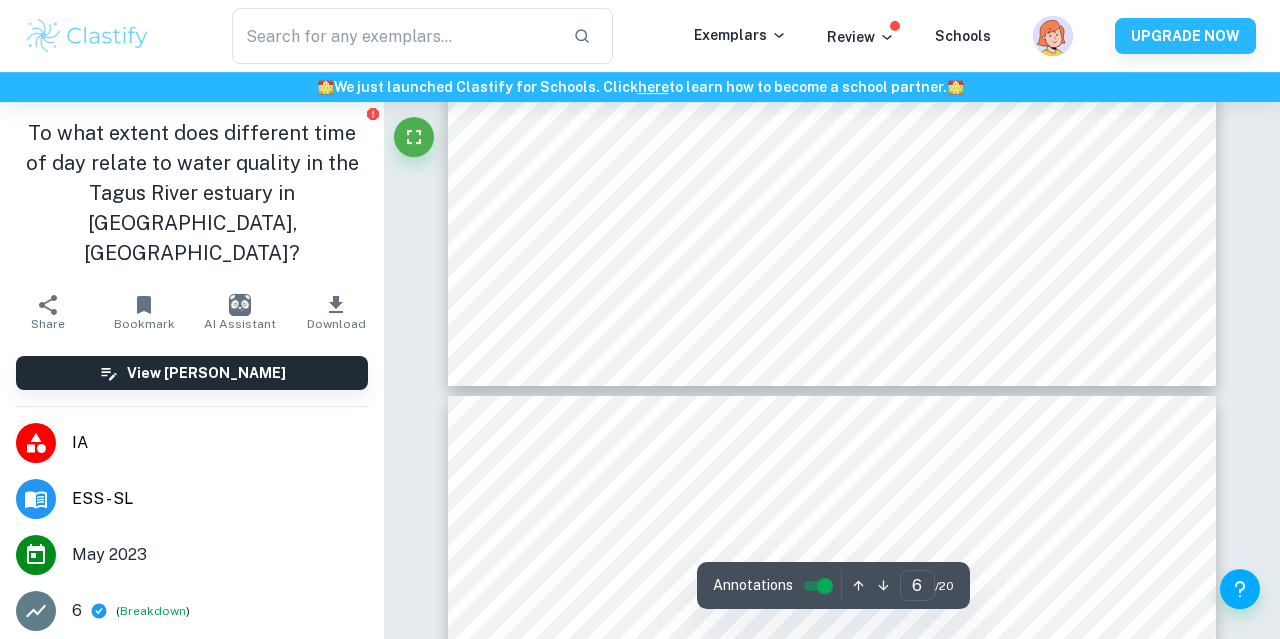 type on "7" 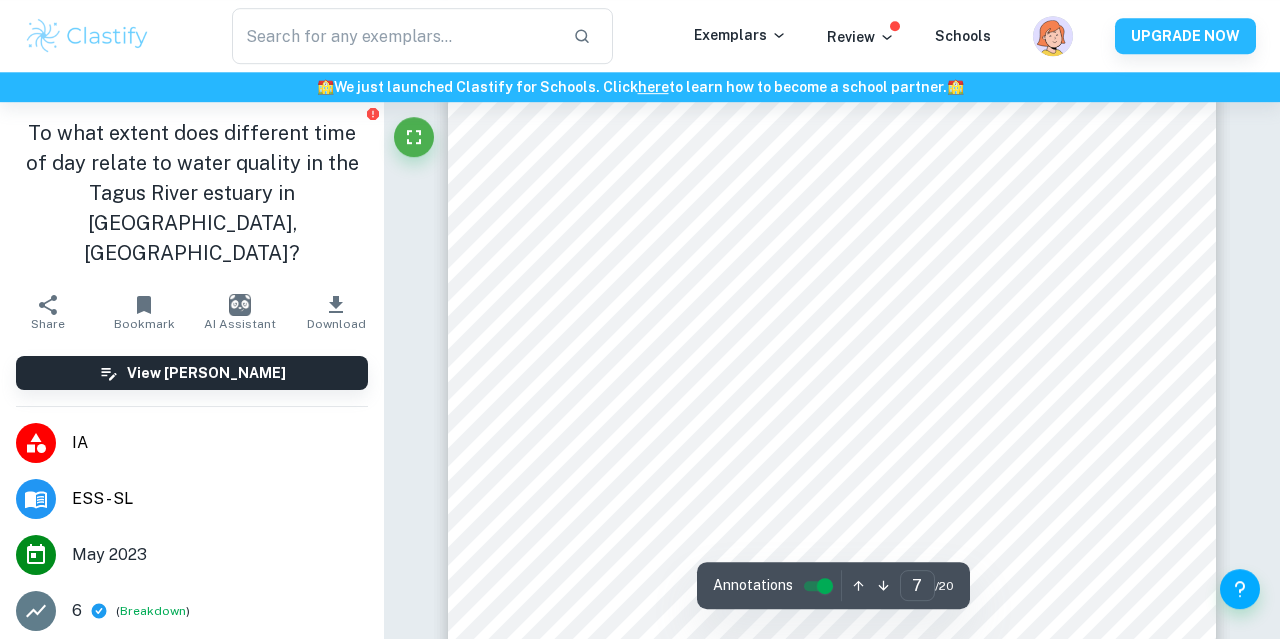 scroll, scrollTop: 6948, scrollLeft: 0, axis: vertical 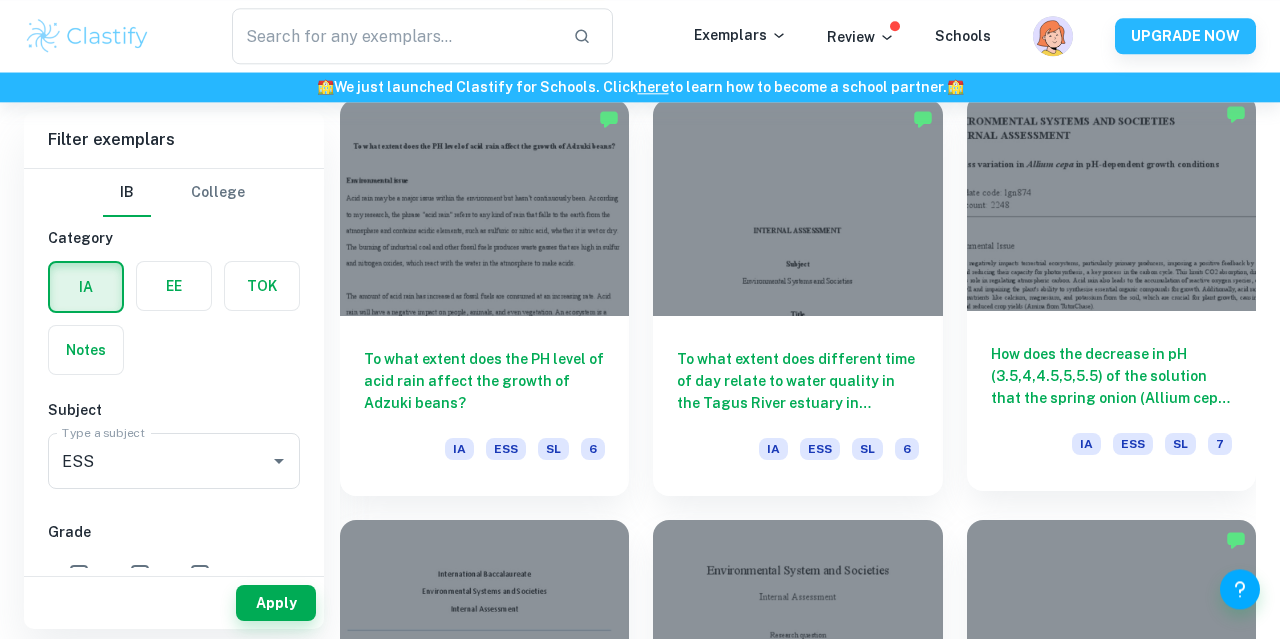 click on "How does the decrease in pH (3.5,4,4.5,5,5.5) of the solution that the spring onion (Allium cepa) is grown in affect its
productivity by measuring the biomass gained (g) during 10 days starting at the bulb (white section)? IA ESS SL 7" at bounding box center [1111, 401] 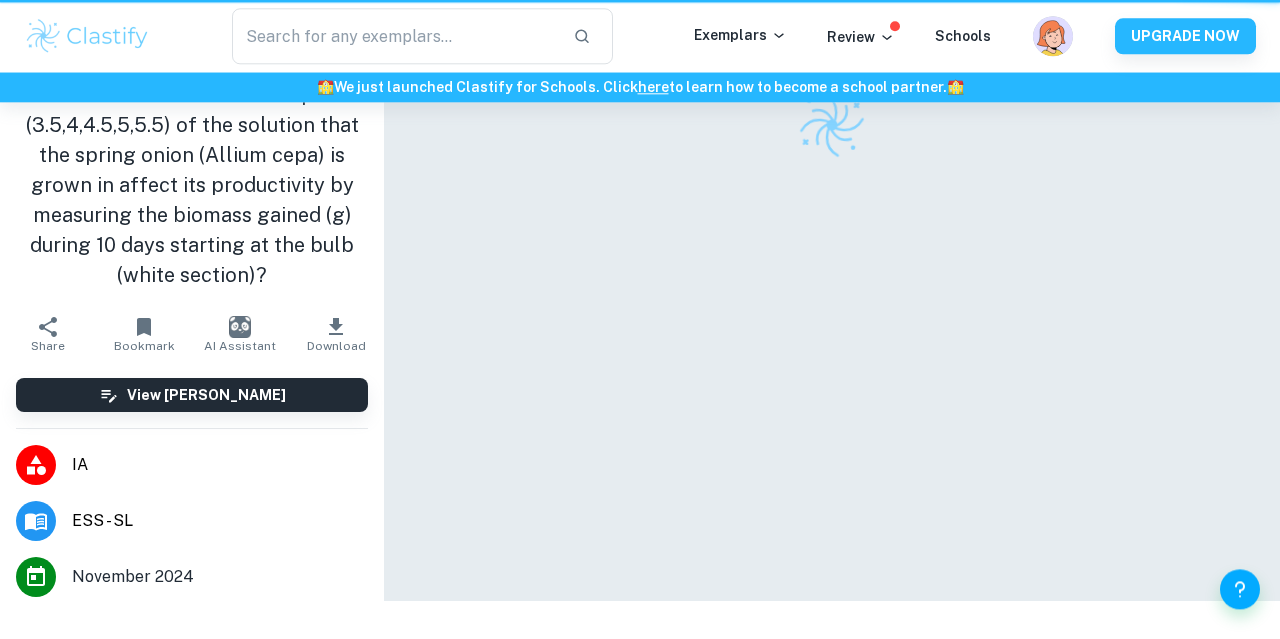 scroll, scrollTop: 0, scrollLeft: 0, axis: both 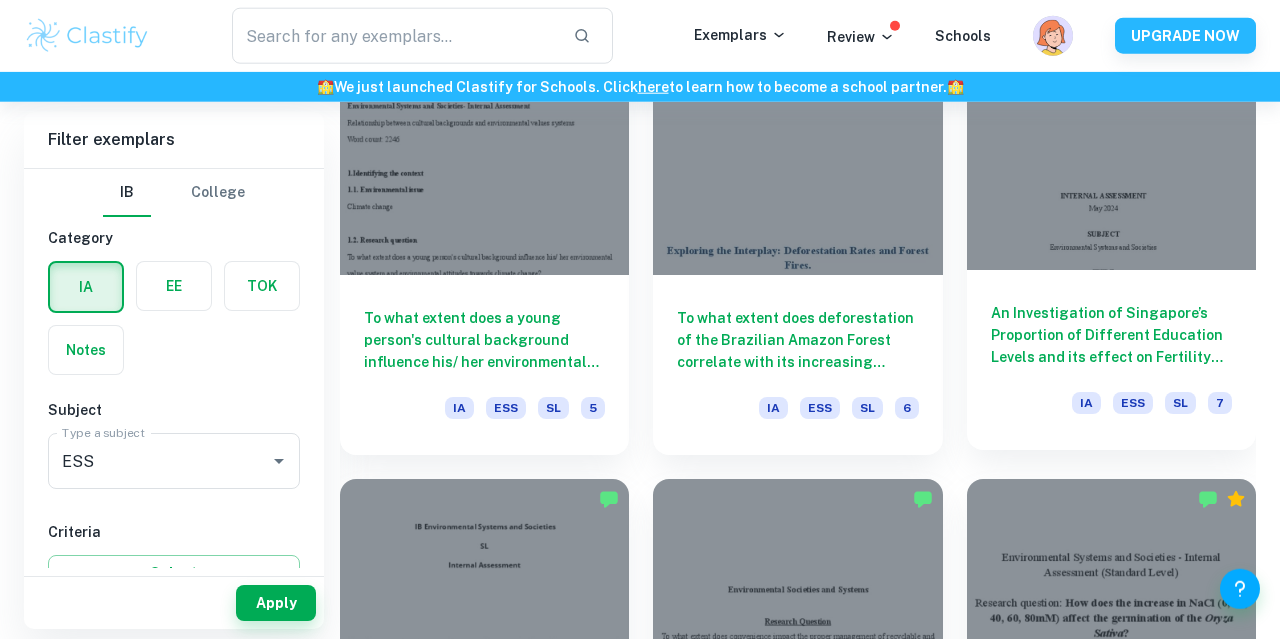 click on "An Investigation of Singapore’s Proportion of Different Education Levels and its effect on Fertility Rate across five-year intervals" at bounding box center (1111, 335) 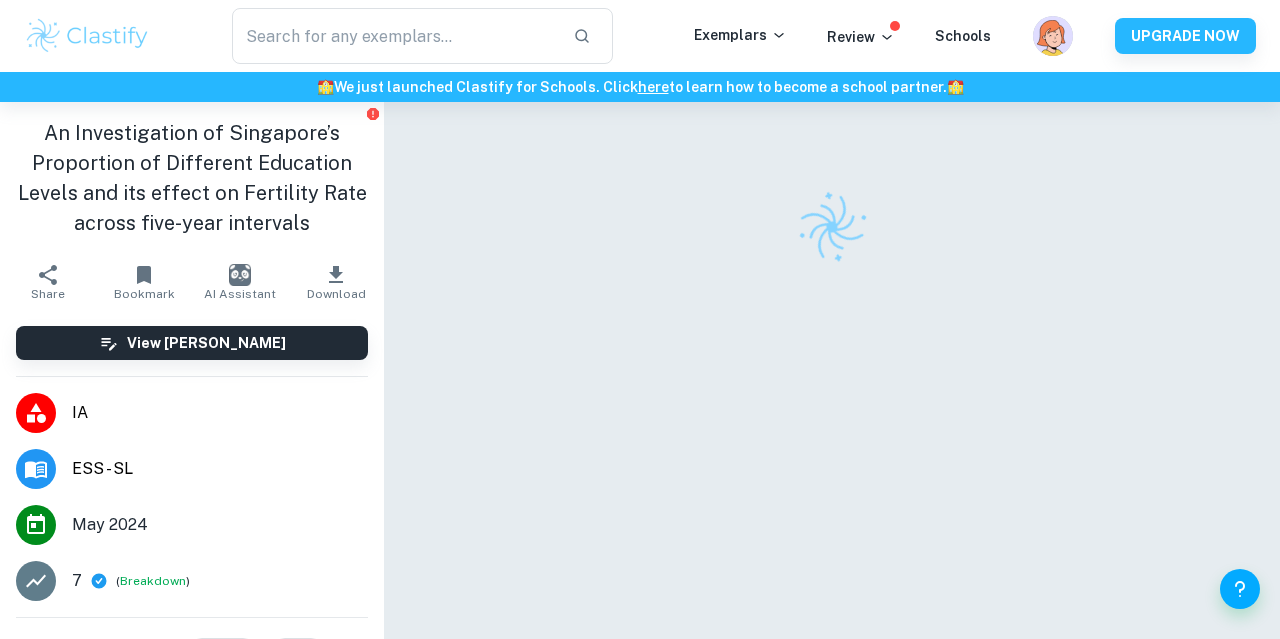 scroll, scrollTop: 102, scrollLeft: 0, axis: vertical 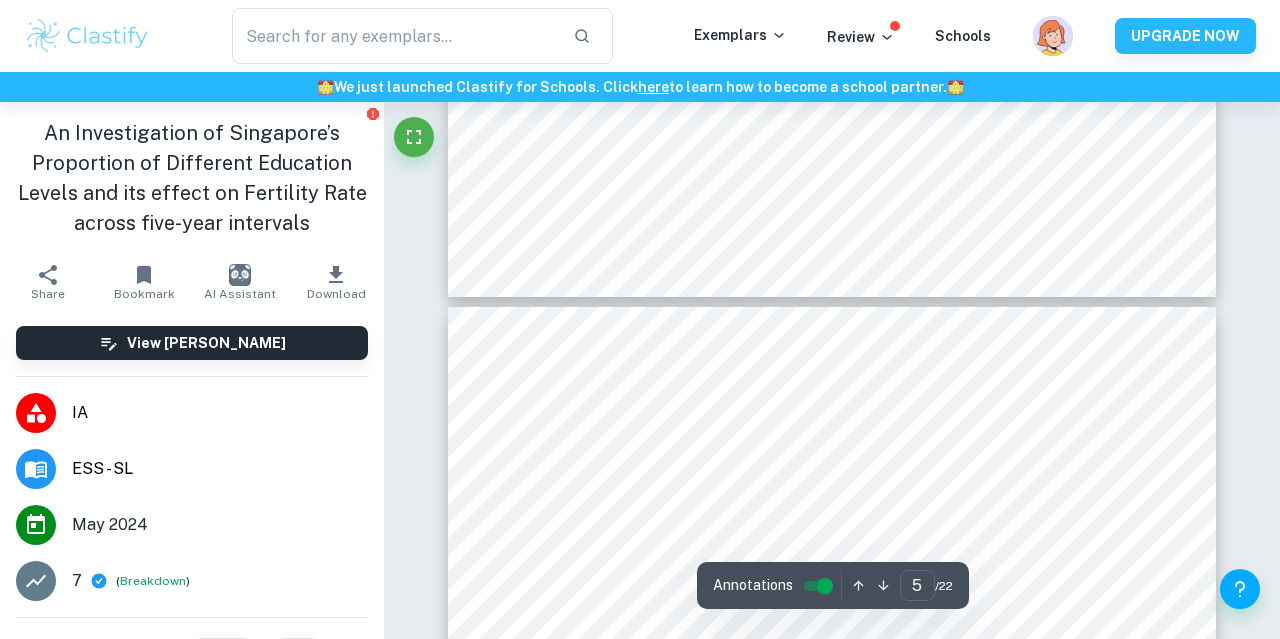 type on "6" 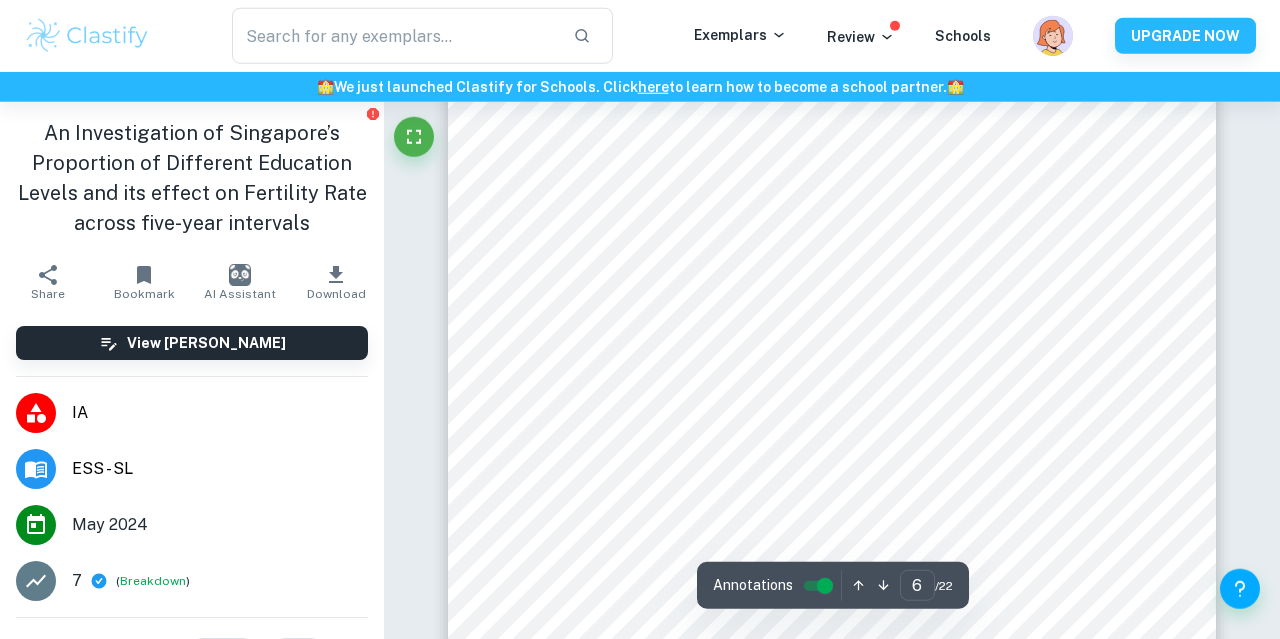 scroll, scrollTop: 5355, scrollLeft: 0, axis: vertical 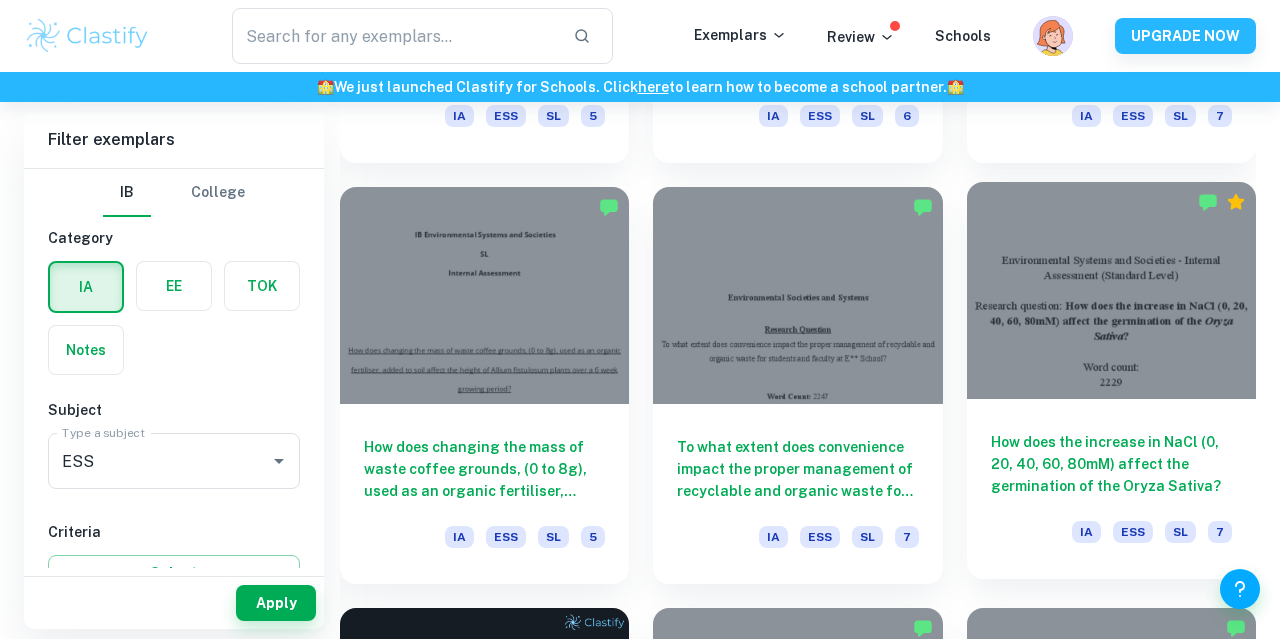 click on "How does the increase in NaCl (0, 20, 40, 60, 80mM) affect the germination of the Oryza Sativa?" at bounding box center [1111, 464] 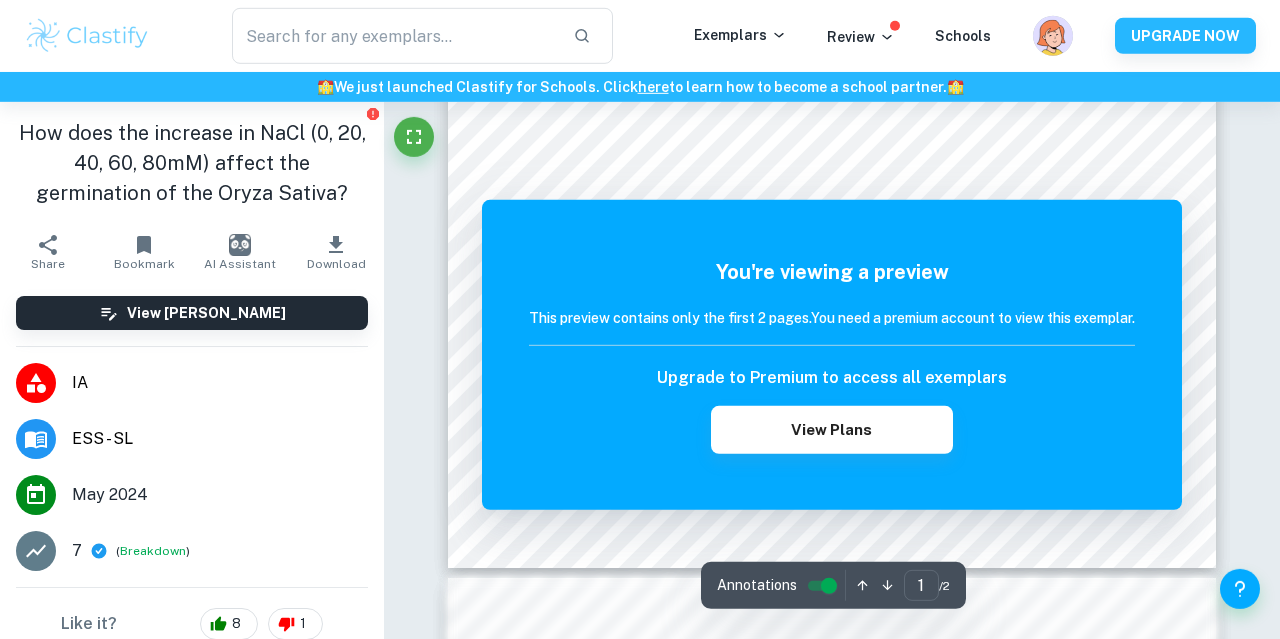 scroll, scrollTop: 645, scrollLeft: 0, axis: vertical 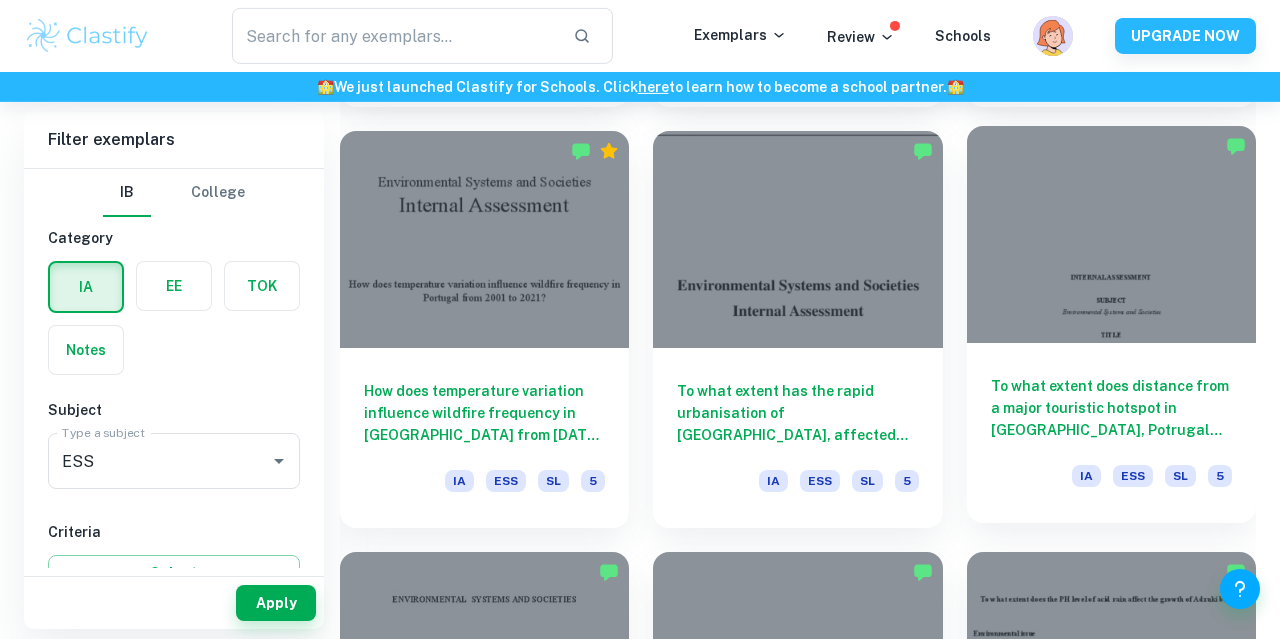 click on "To what extent does distance from a major touristic hotspot in Lisbon, Potrugal affect the water quality levels in the Tagus river estuary? IA ESS SL 5" at bounding box center (1111, 433) 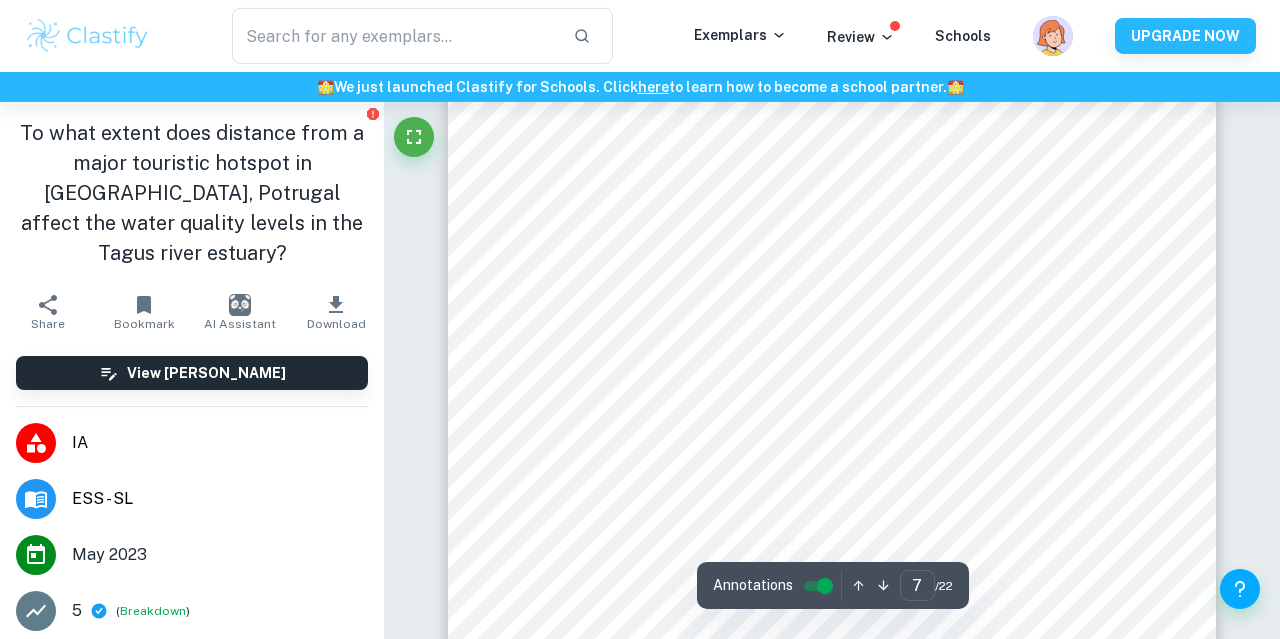 scroll, scrollTop: 7241, scrollLeft: 0, axis: vertical 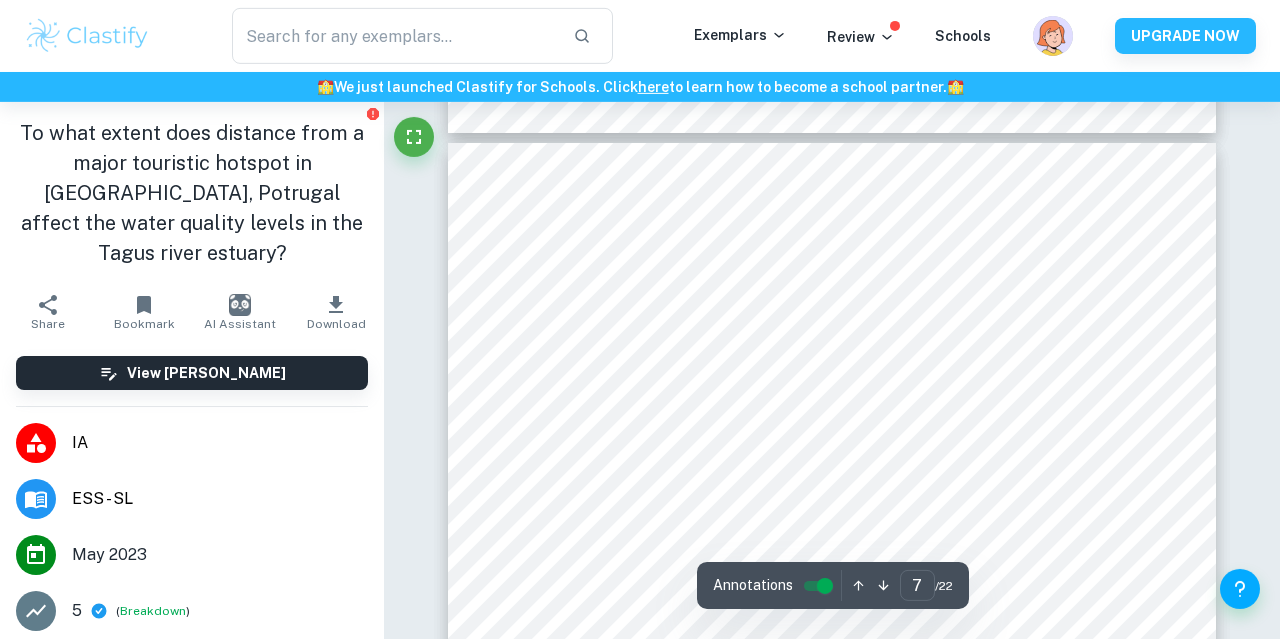 type on "8" 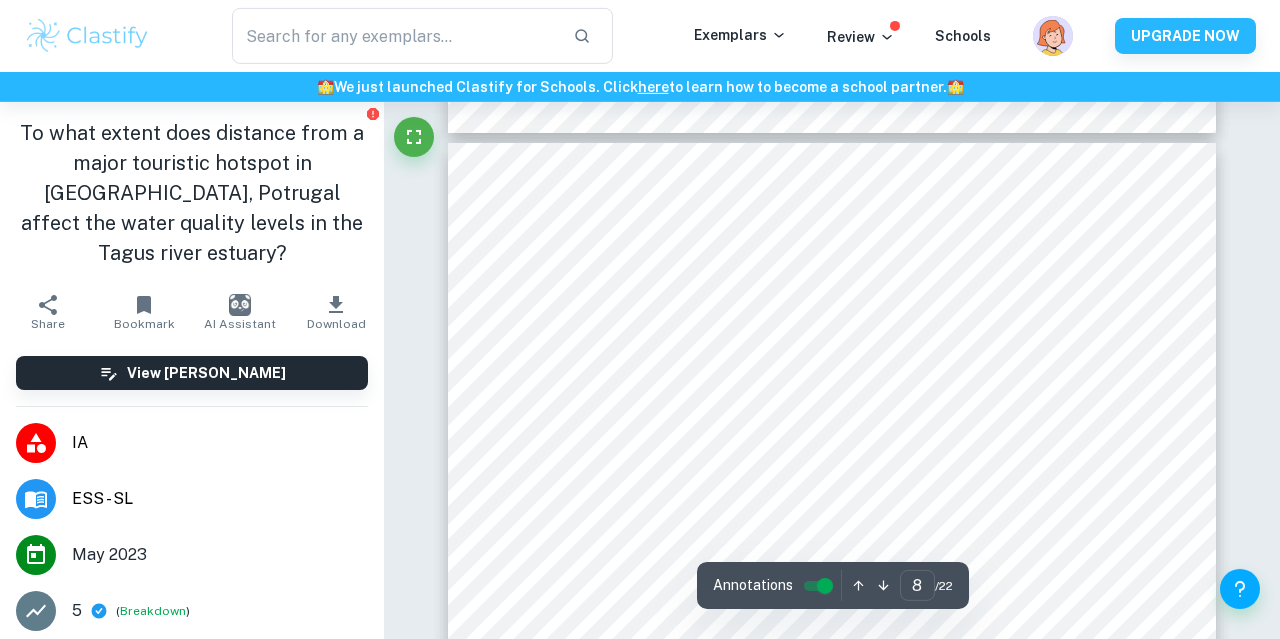 scroll, scrollTop: 7920, scrollLeft: 0, axis: vertical 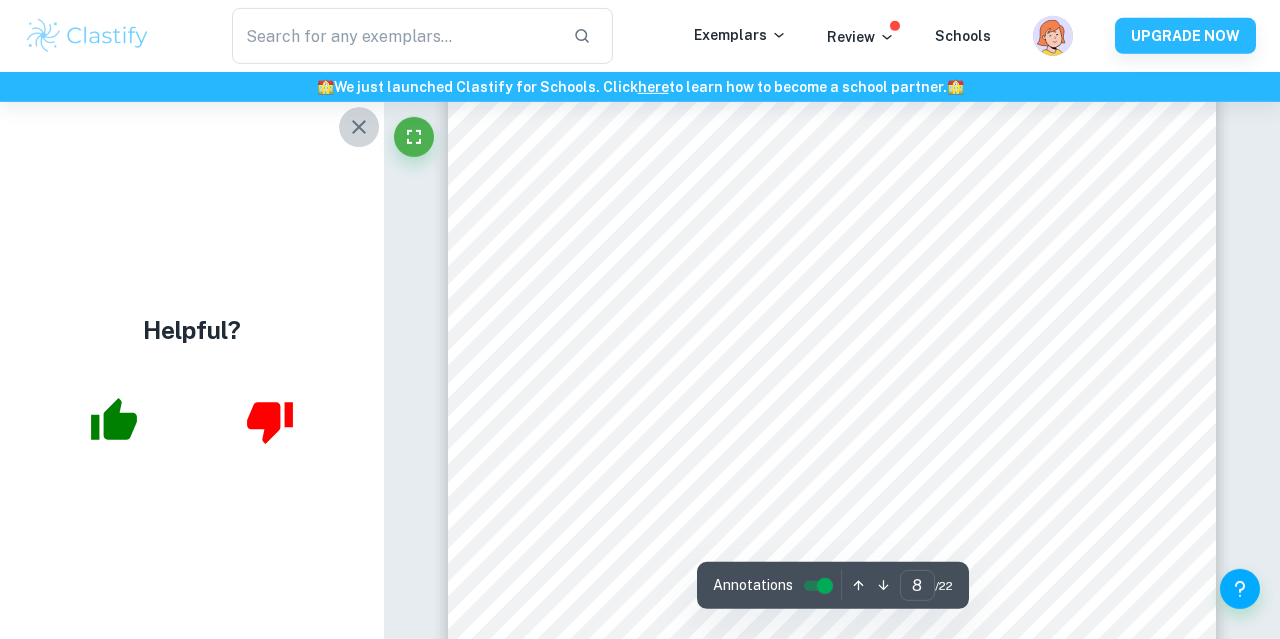 click 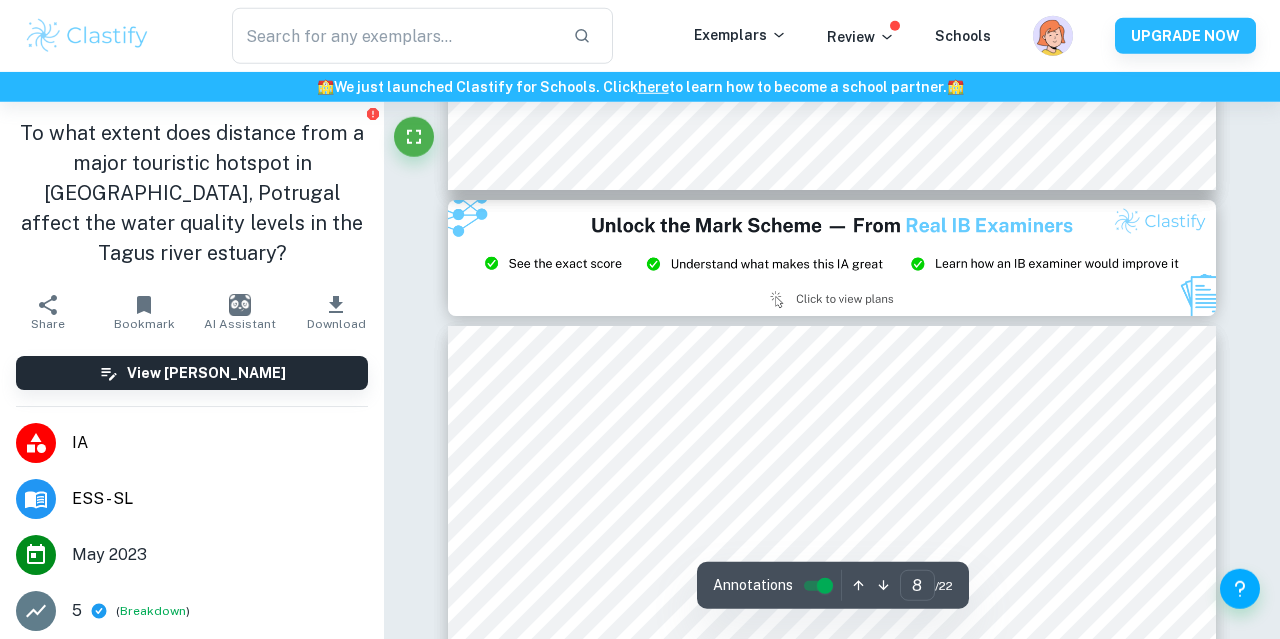 scroll, scrollTop: 8512, scrollLeft: 0, axis: vertical 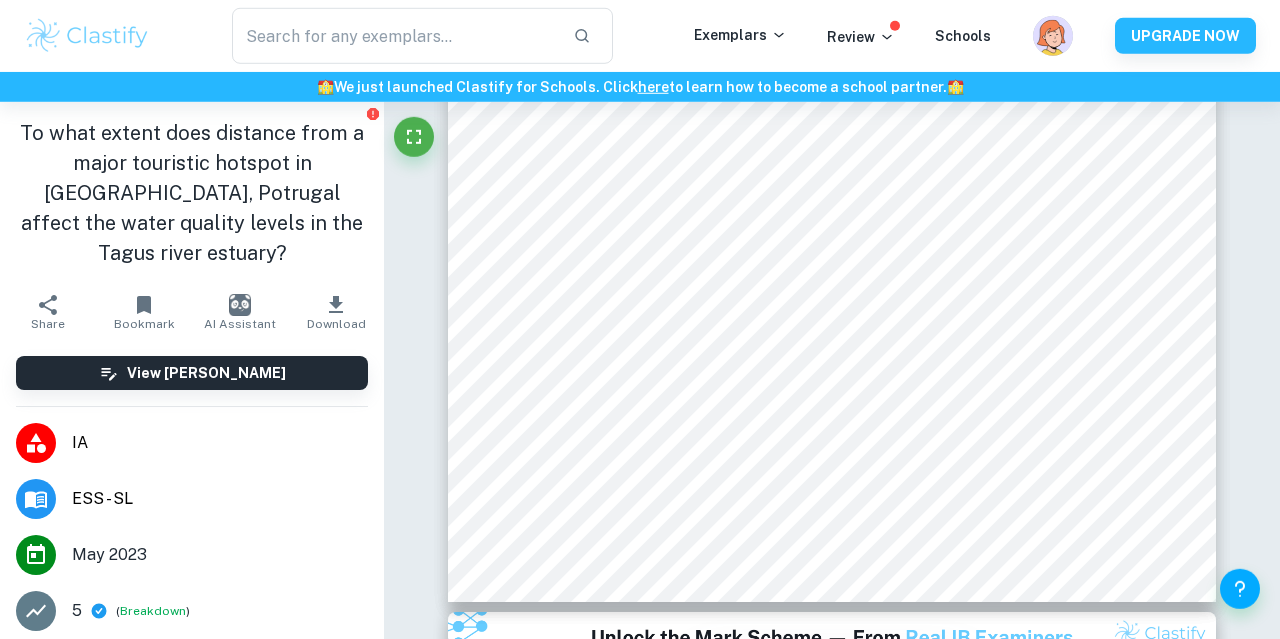 checkbox on "true" 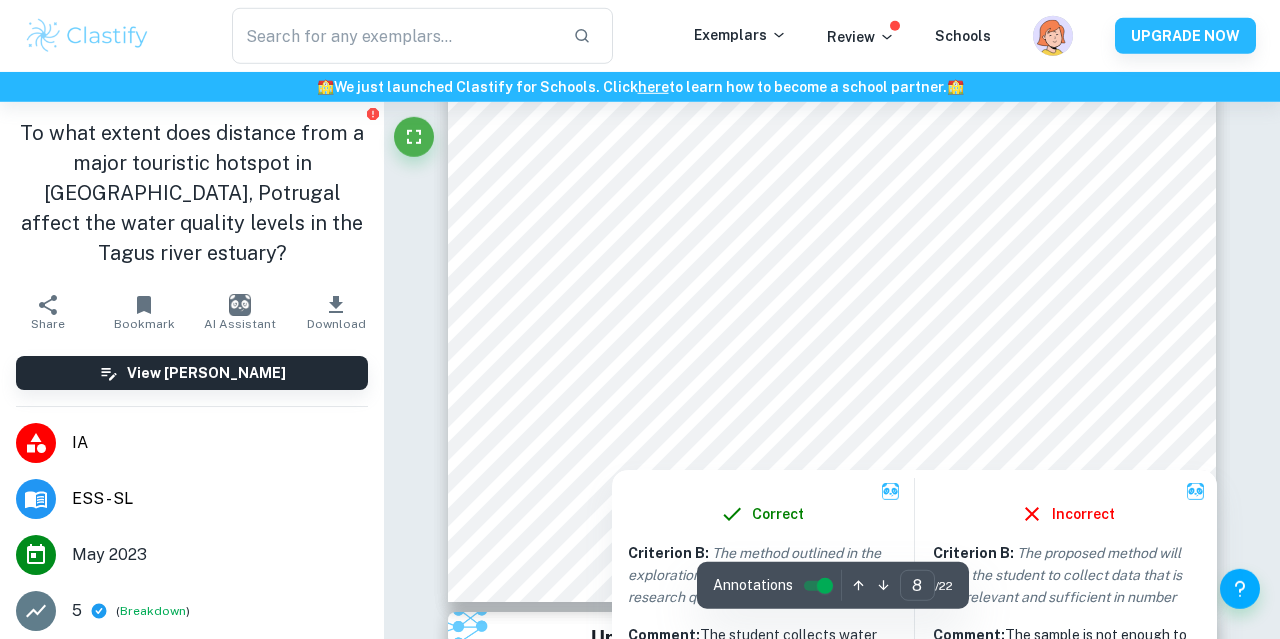 type on "9" 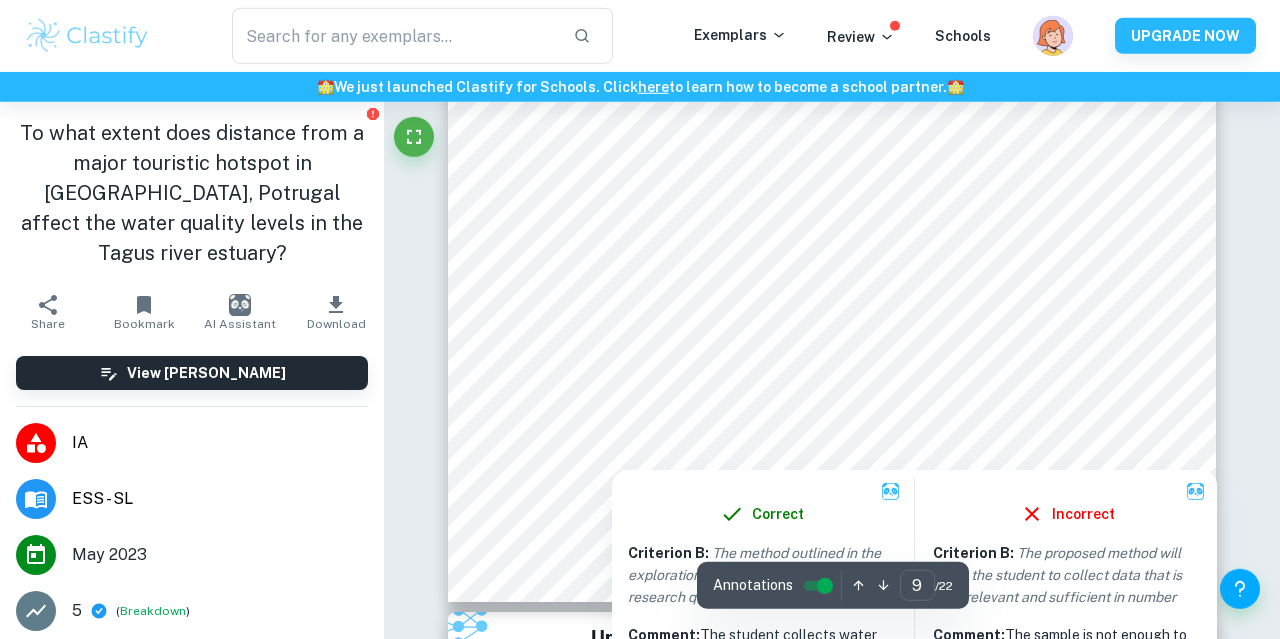 scroll, scrollTop: 8991, scrollLeft: 0, axis: vertical 